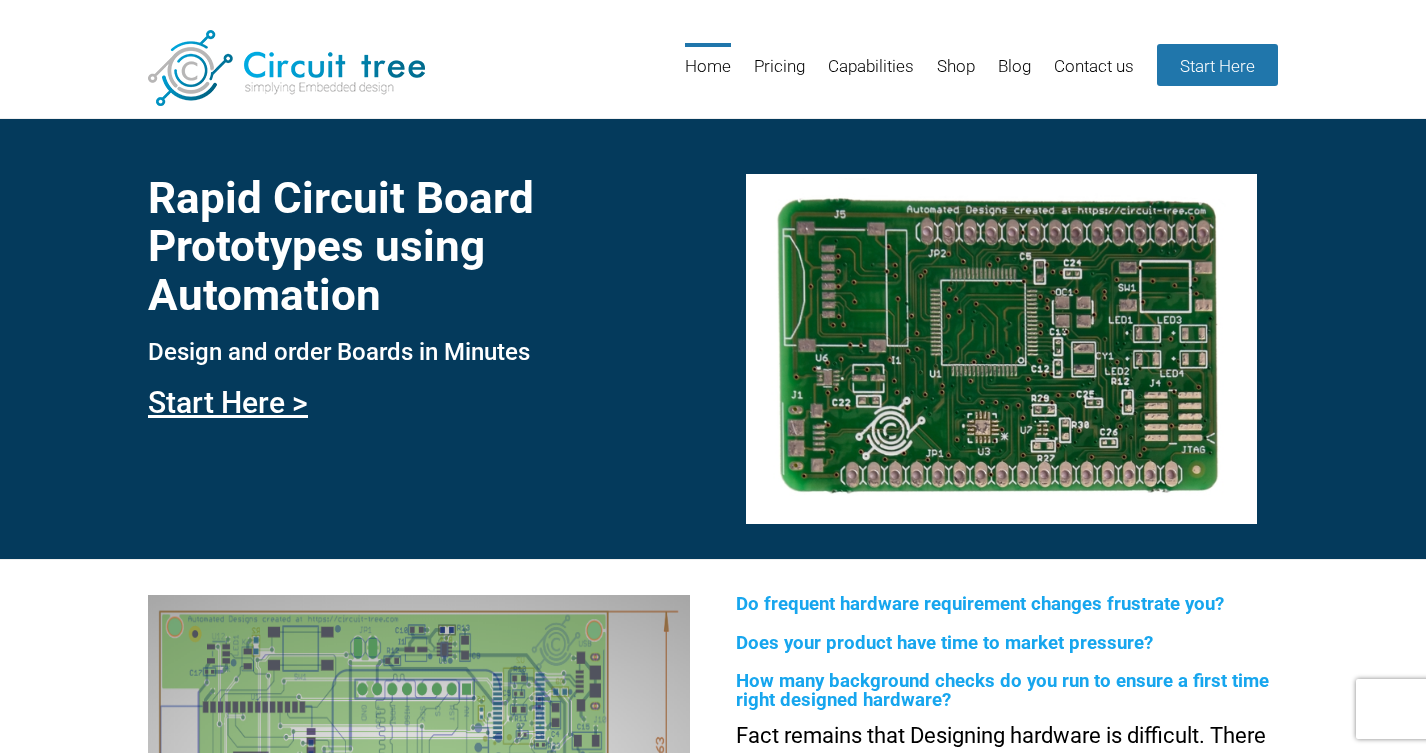 scroll, scrollTop: 0, scrollLeft: 0, axis: both 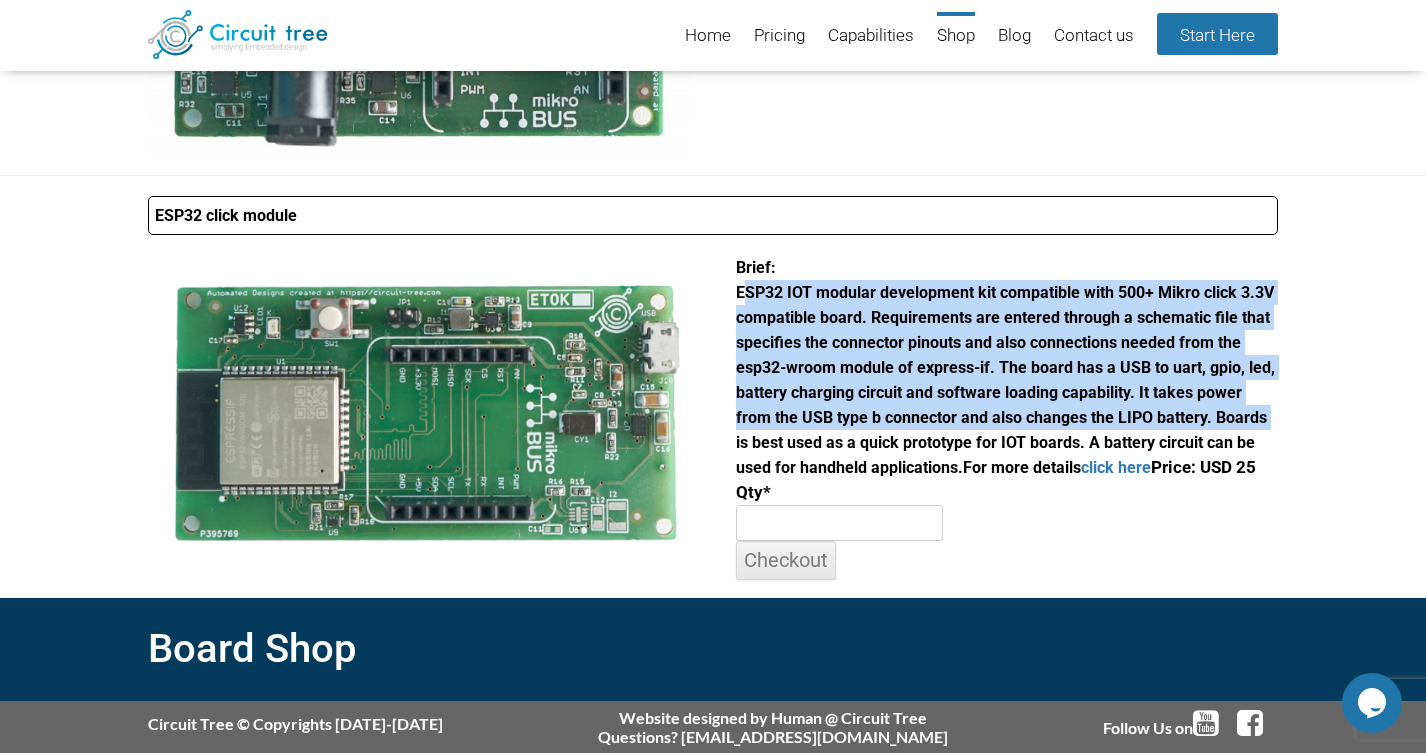 drag, startPoint x: 737, startPoint y: 293, endPoint x: 1264, endPoint y: 424, distance: 543.0378 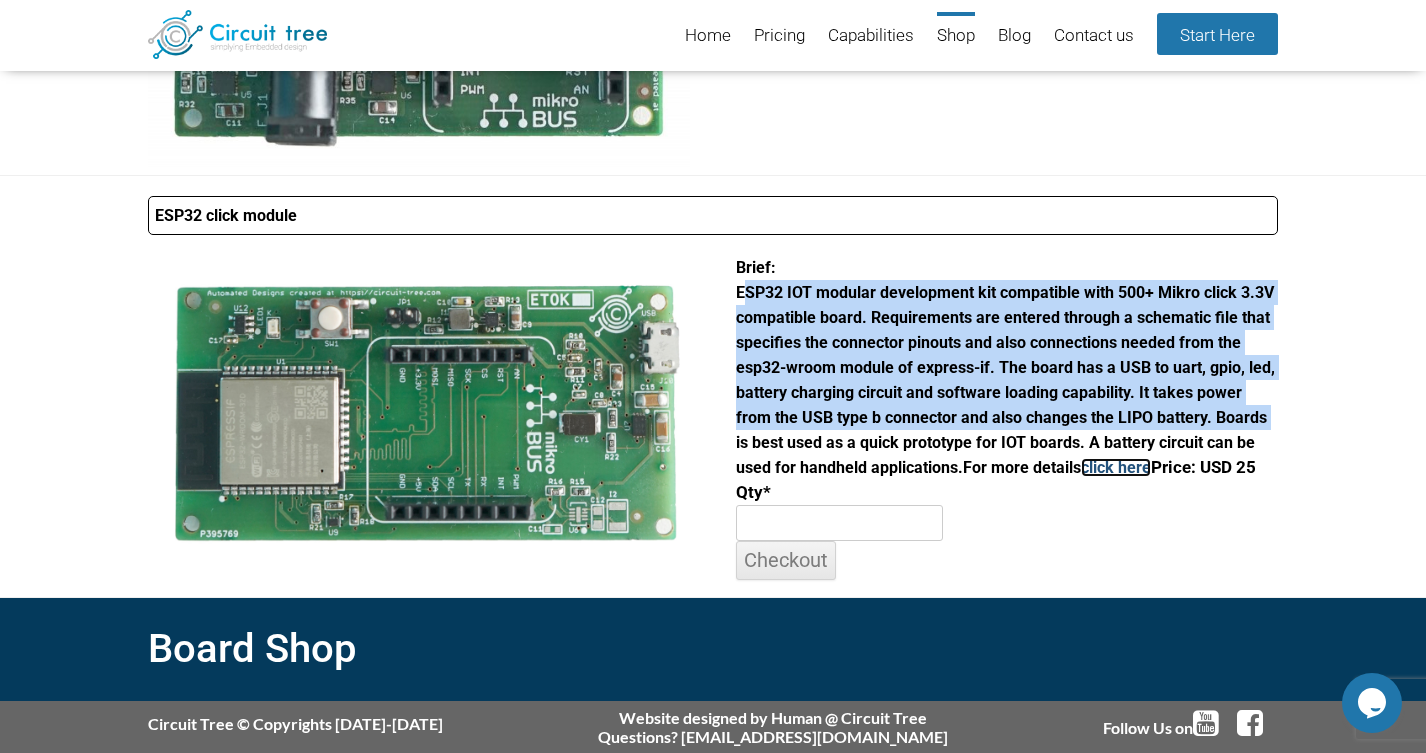 click on "click here" at bounding box center (1116, 467) 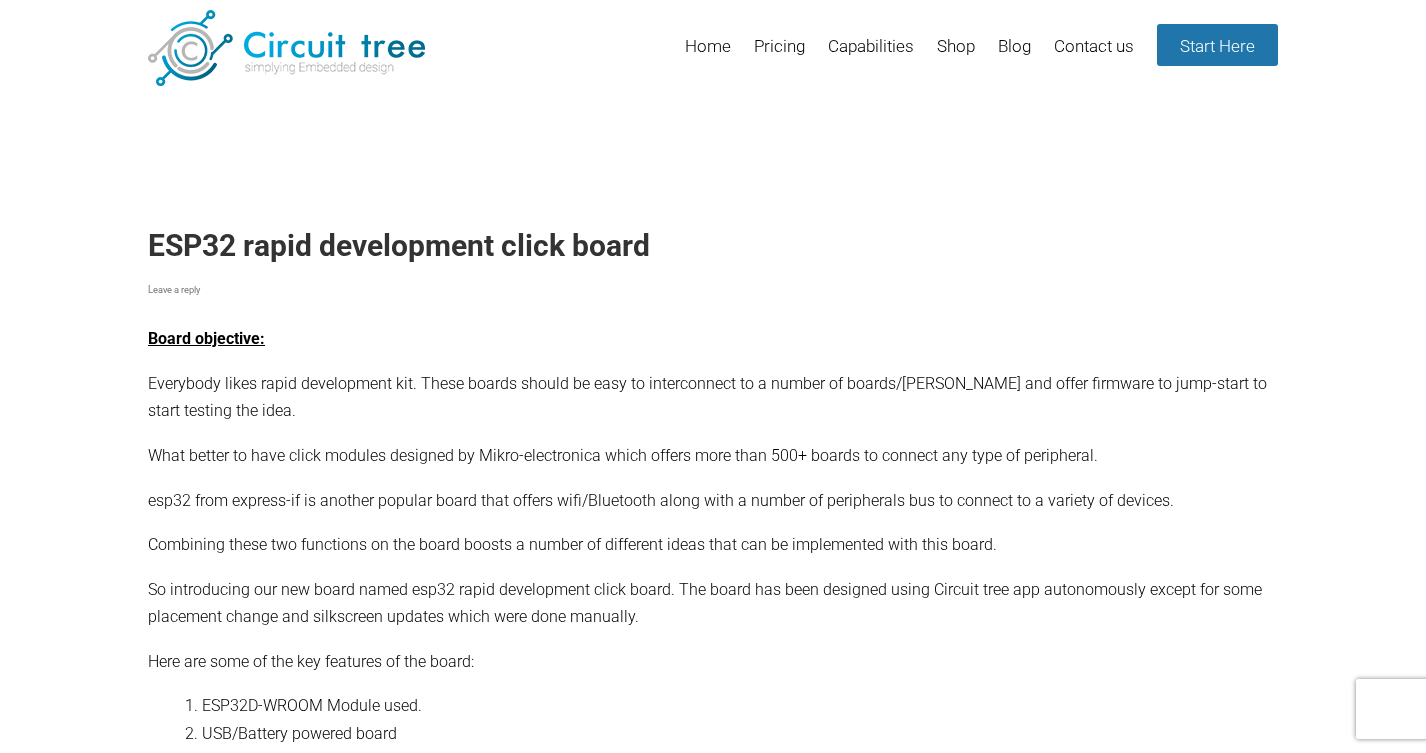 scroll, scrollTop: 0, scrollLeft: 0, axis: both 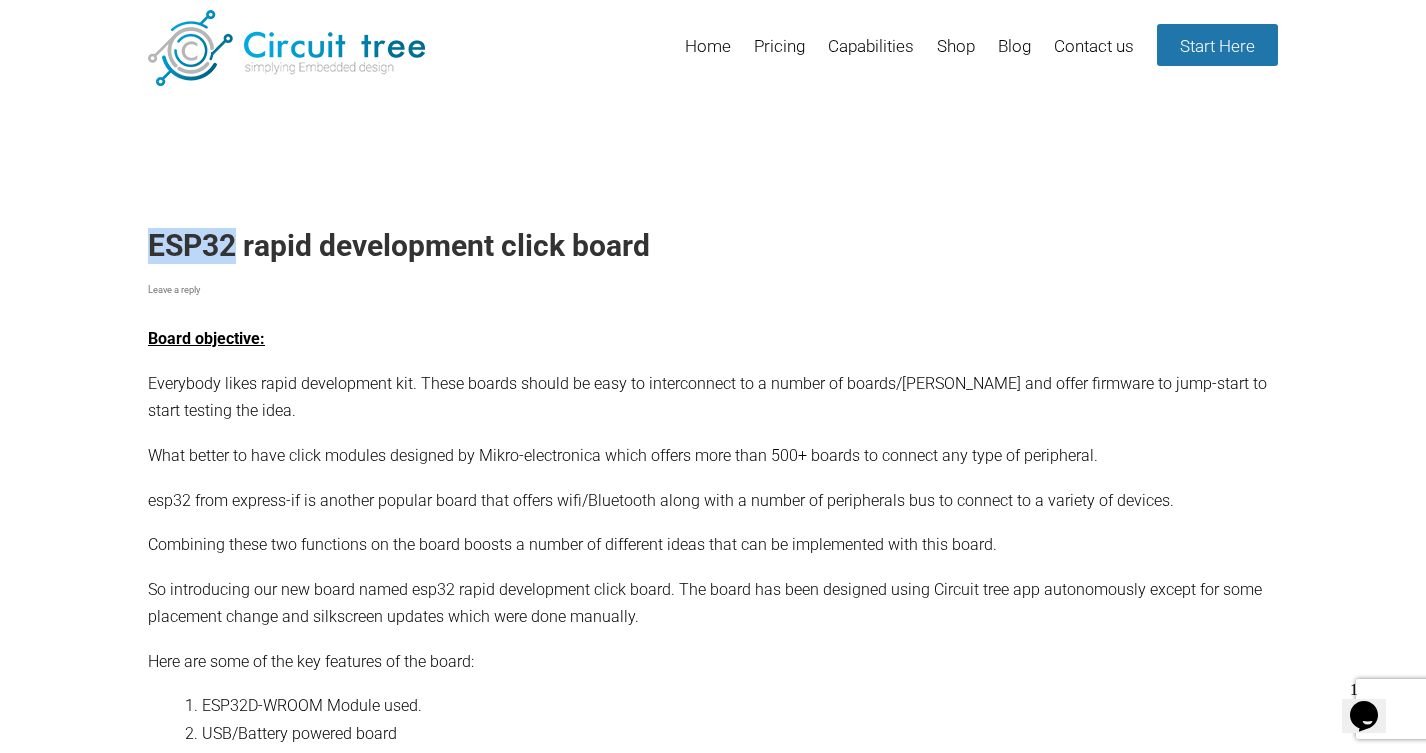 drag, startPoint x: 152, startPoint y: 245, endPoint x: 236, endPoint y: 244, distance: 84.00595 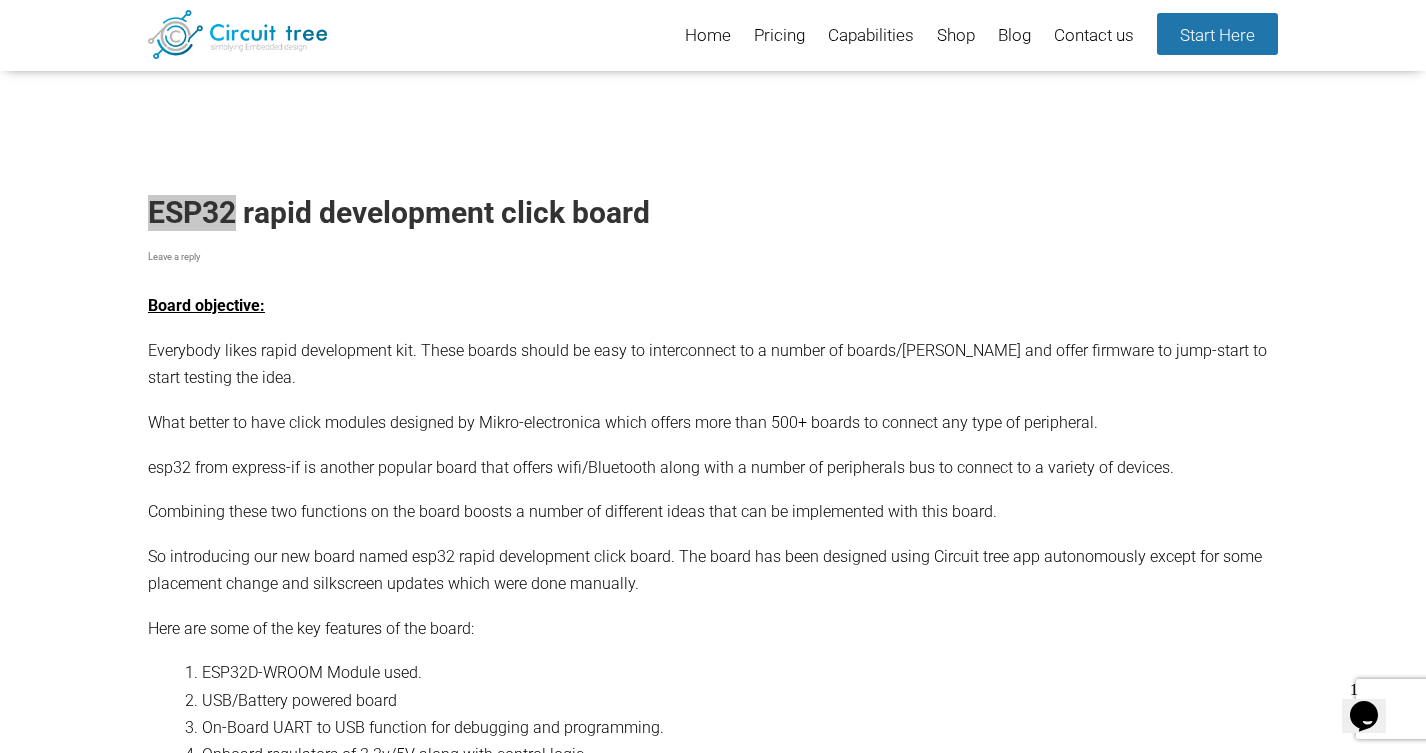 scroll, scrollTop: 0, scrollLeft: 0, axis: both 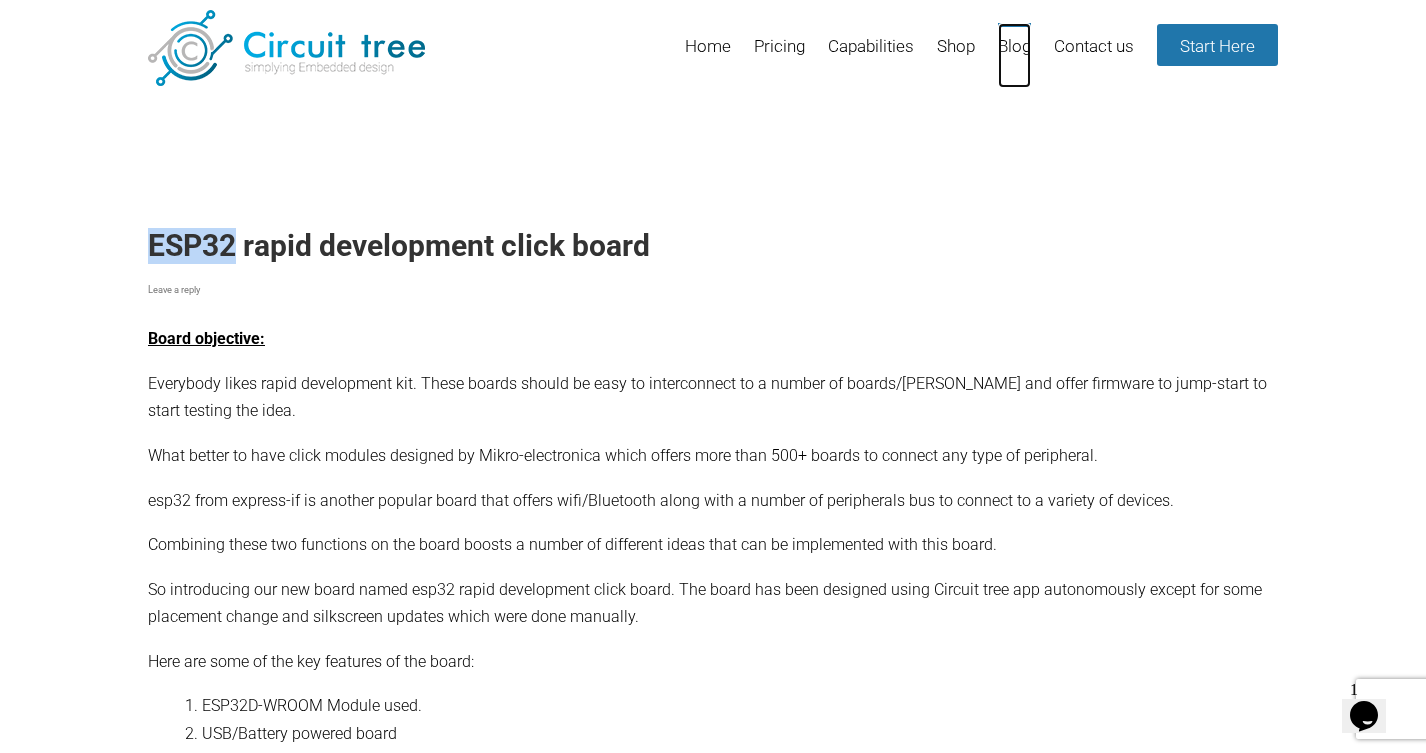 click on "Blog" at bounding box center (1014, 55) 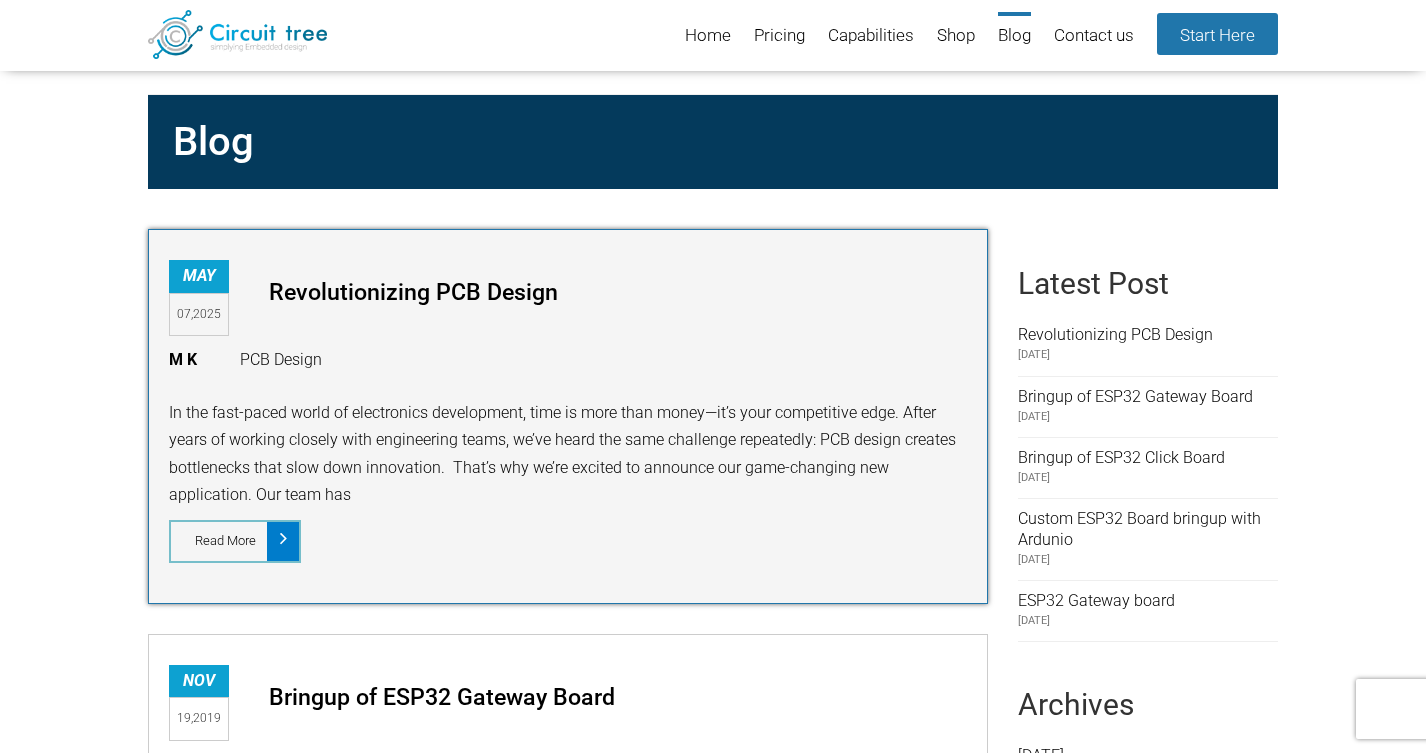 scroll, scrollTop: 74, scrollLeft: 0, axis: vertical 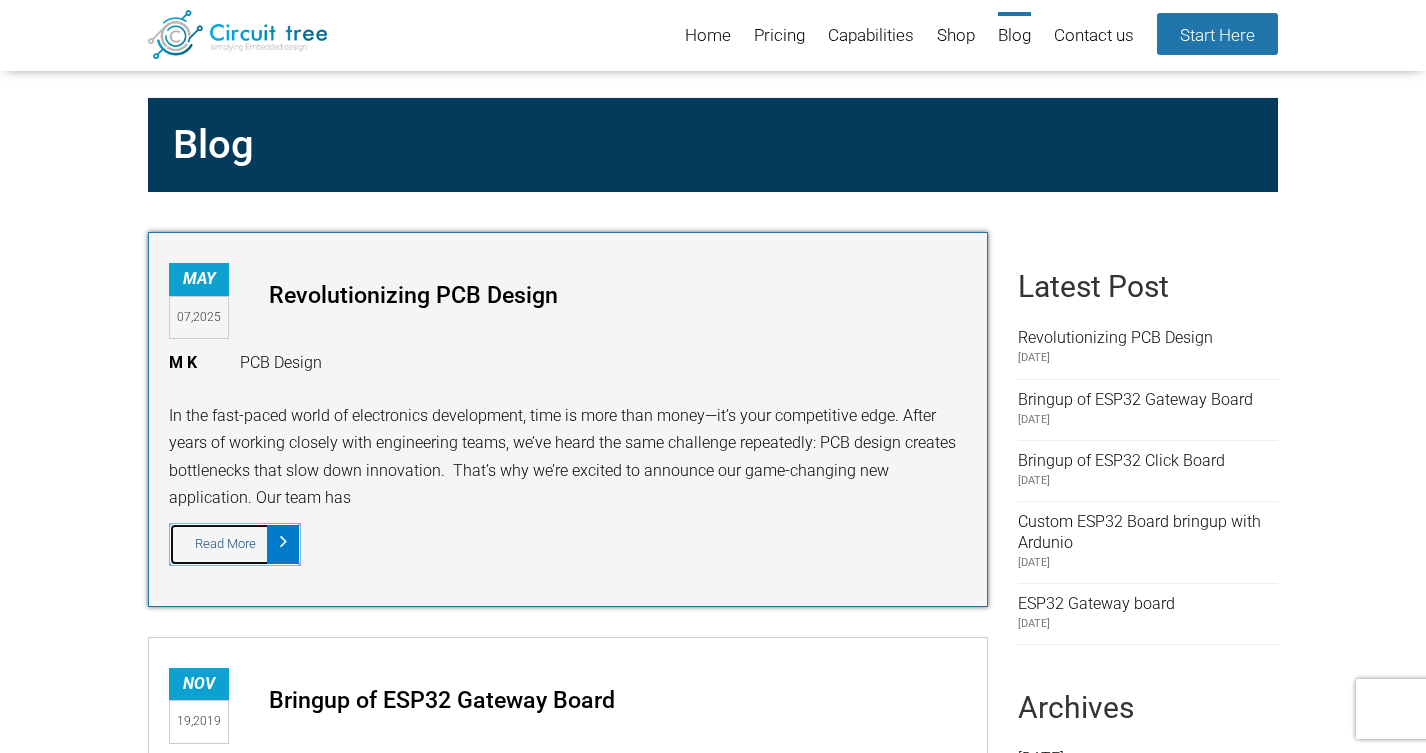 click at bounding box center (283, 541) 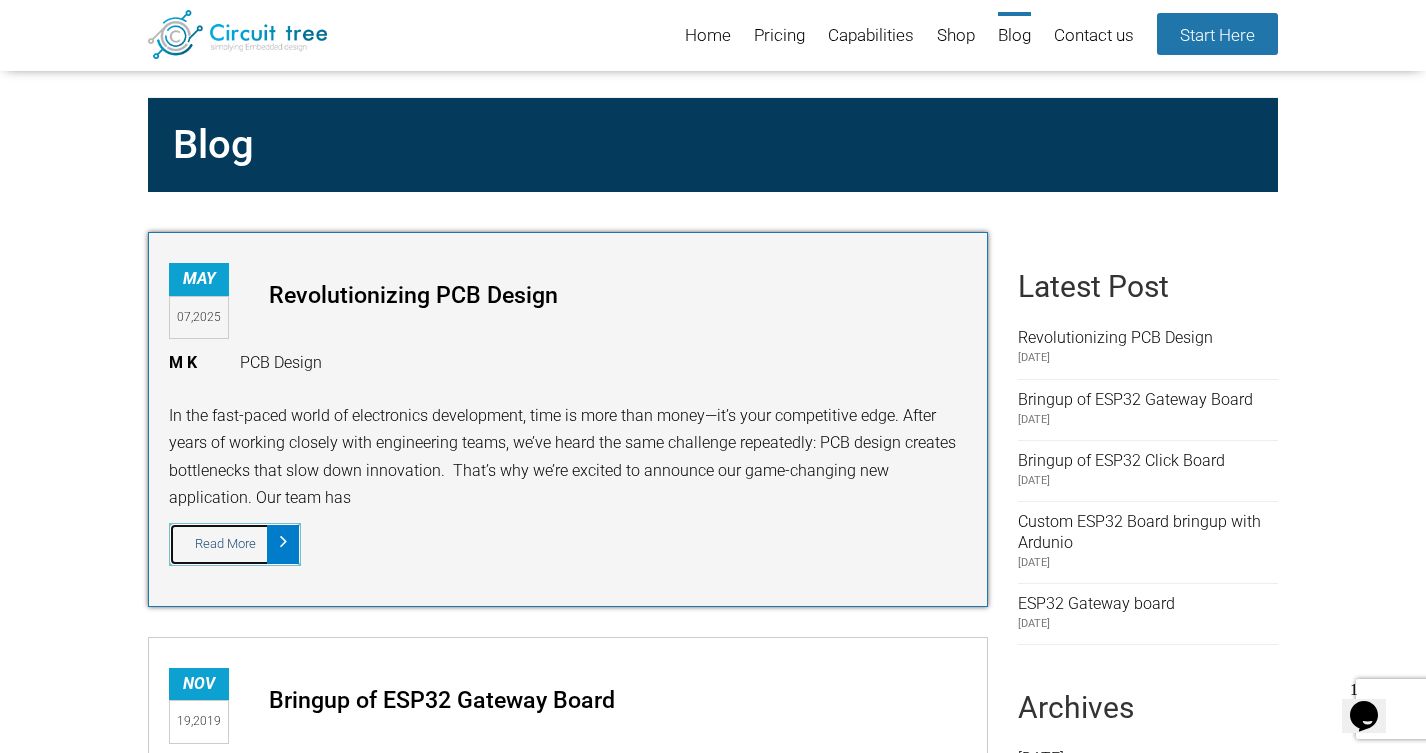 scroll, scrollTop: 0, scrollLeft: 0, axis: both 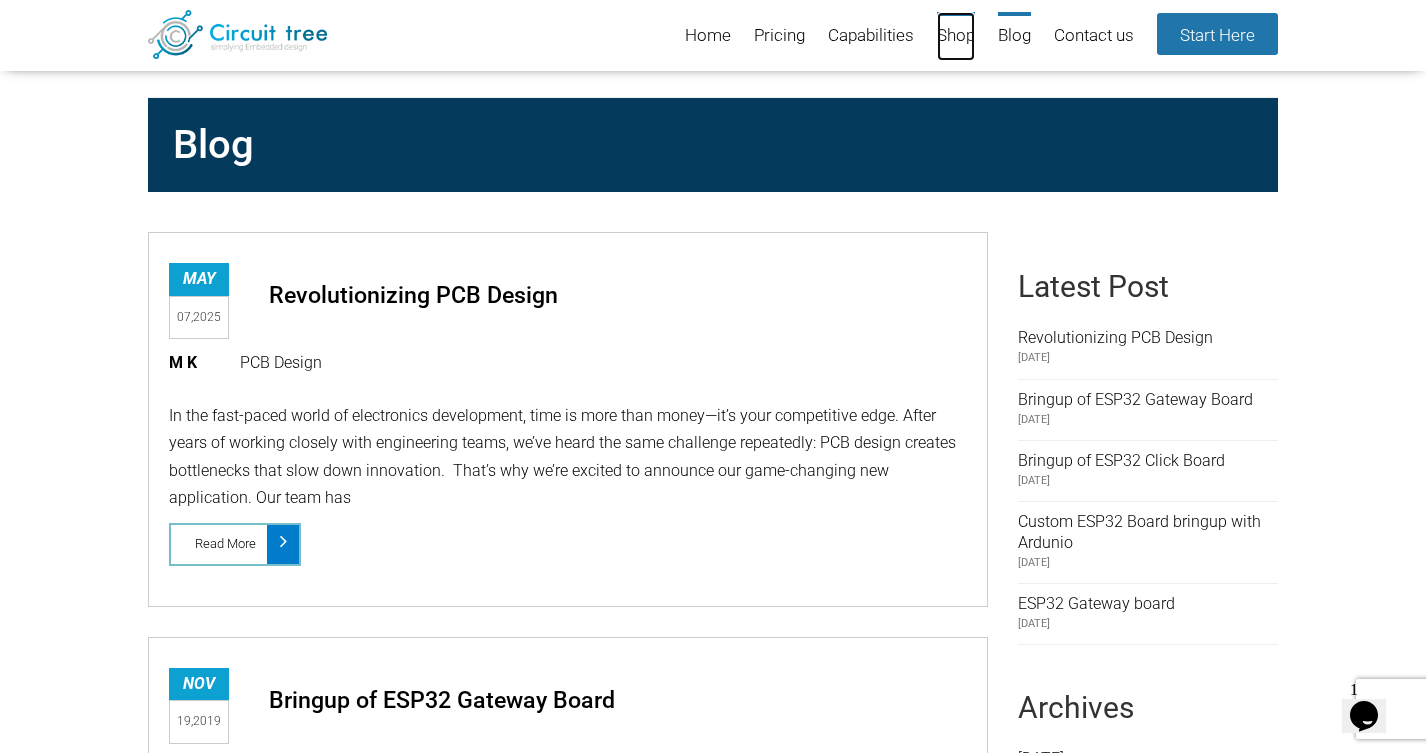 click on "Shop" at bounding box center [956, 36] 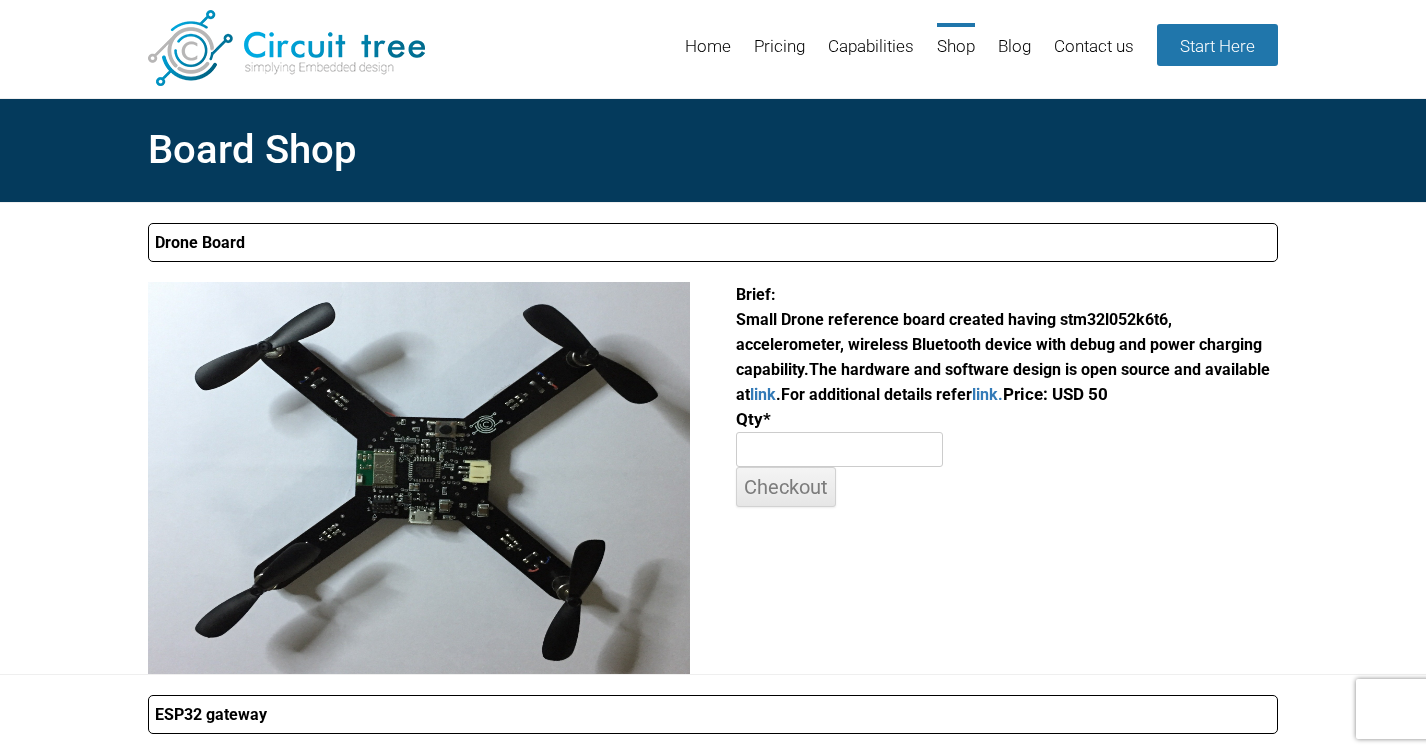 scroll, scrollTop: 0, scrollLeft: 0, axis: both 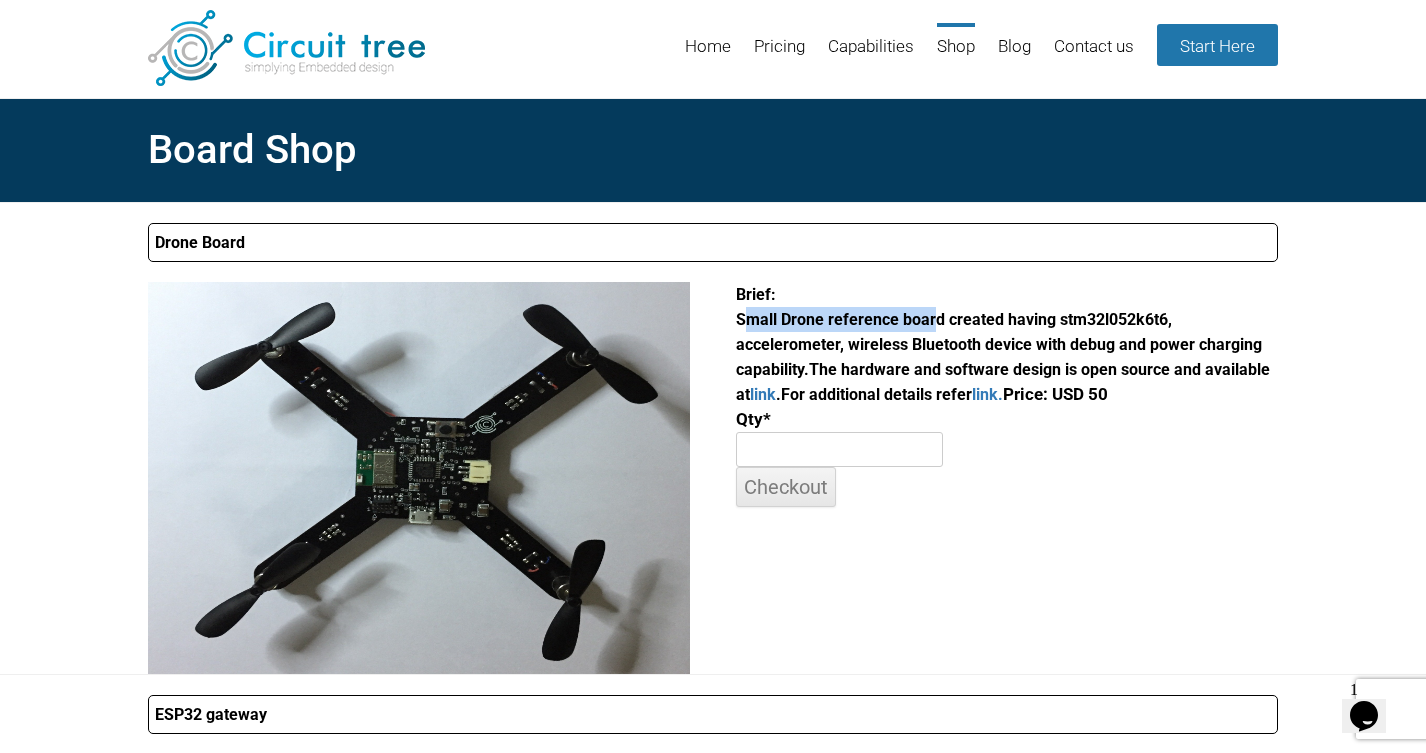 drag, startPoint x: 841, startPoint y: 324, endPoint x: 929, endPoint y: 330, distance: 88.20431 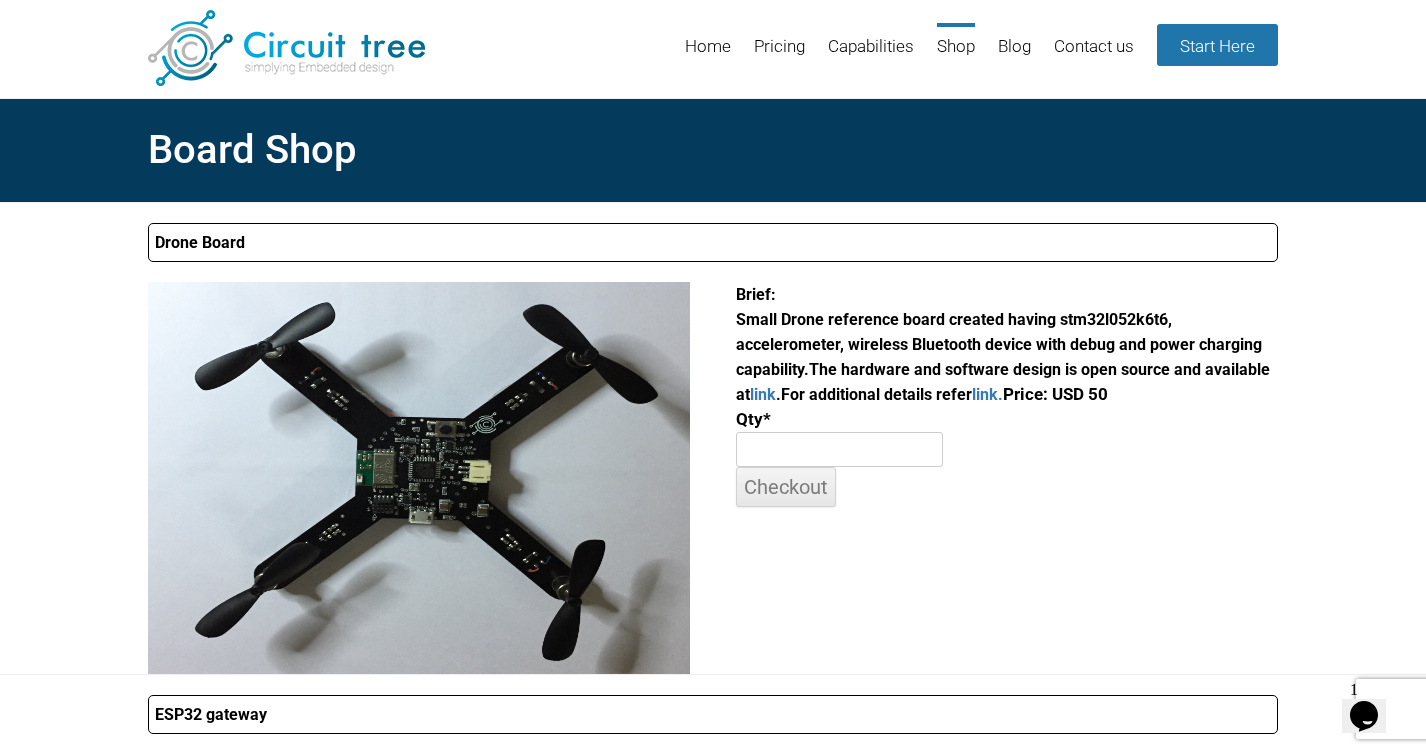 click on "For additional details refer  link." at bounding box center (892, 394) 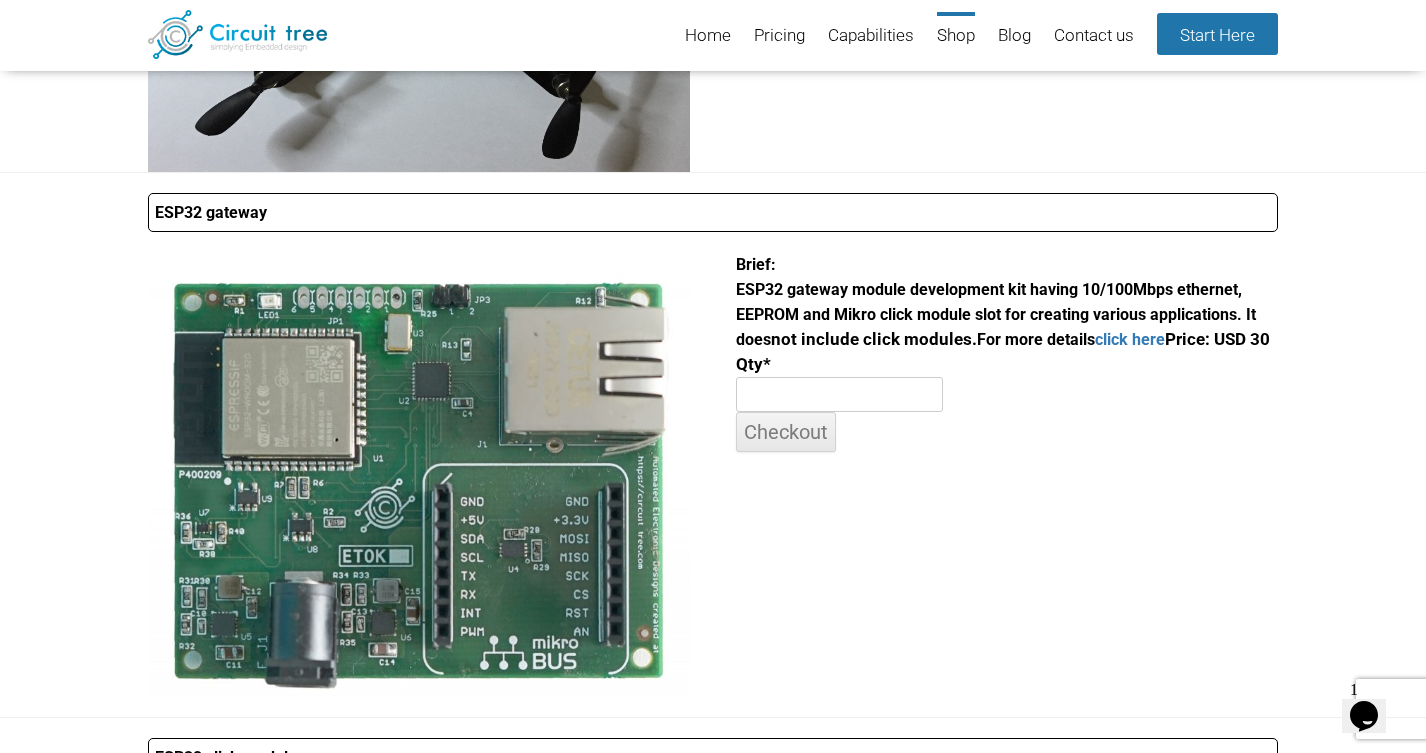 scroll, scrollTop: 473, scrollLeft: 0, axis: vertical 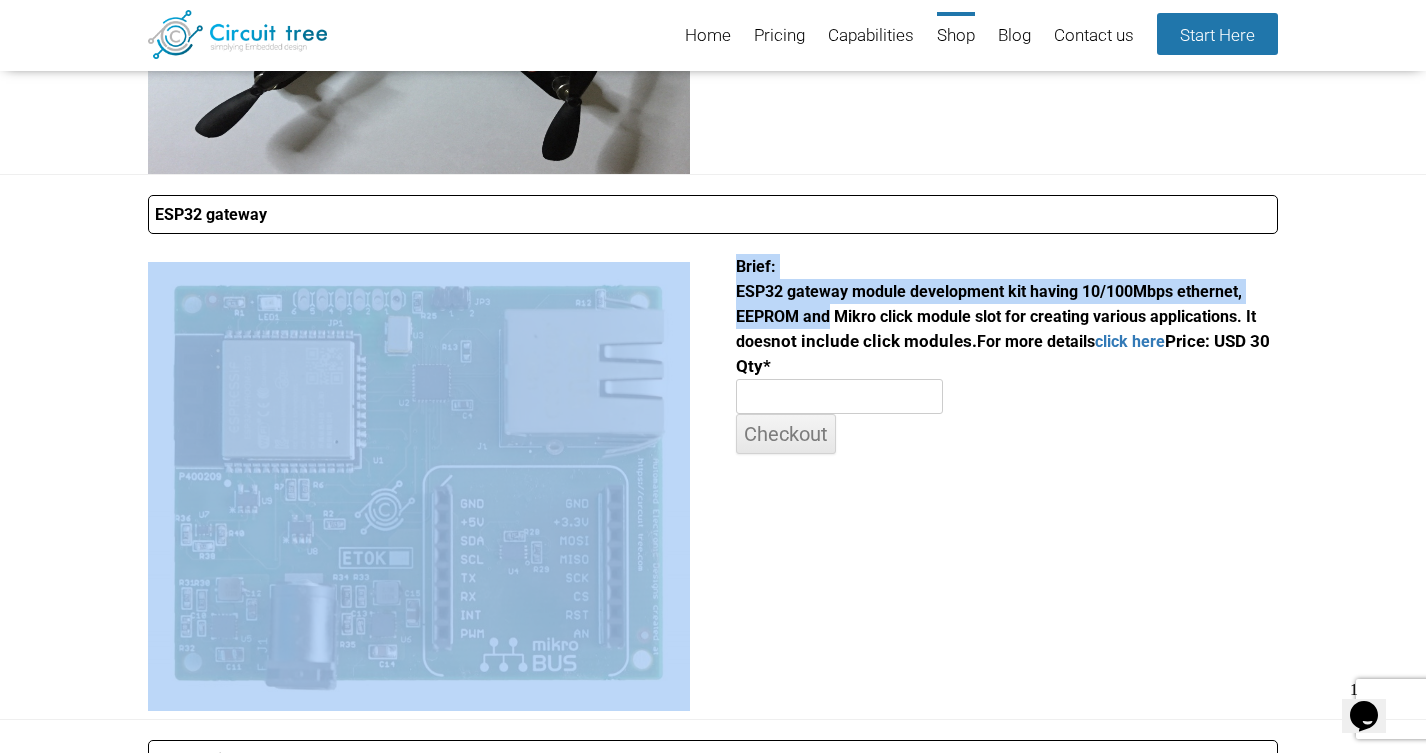 drag, startPoint x: 725, startPoint y: 286, endPoint x: 828, endPoint y: 328, distance: 111.233986 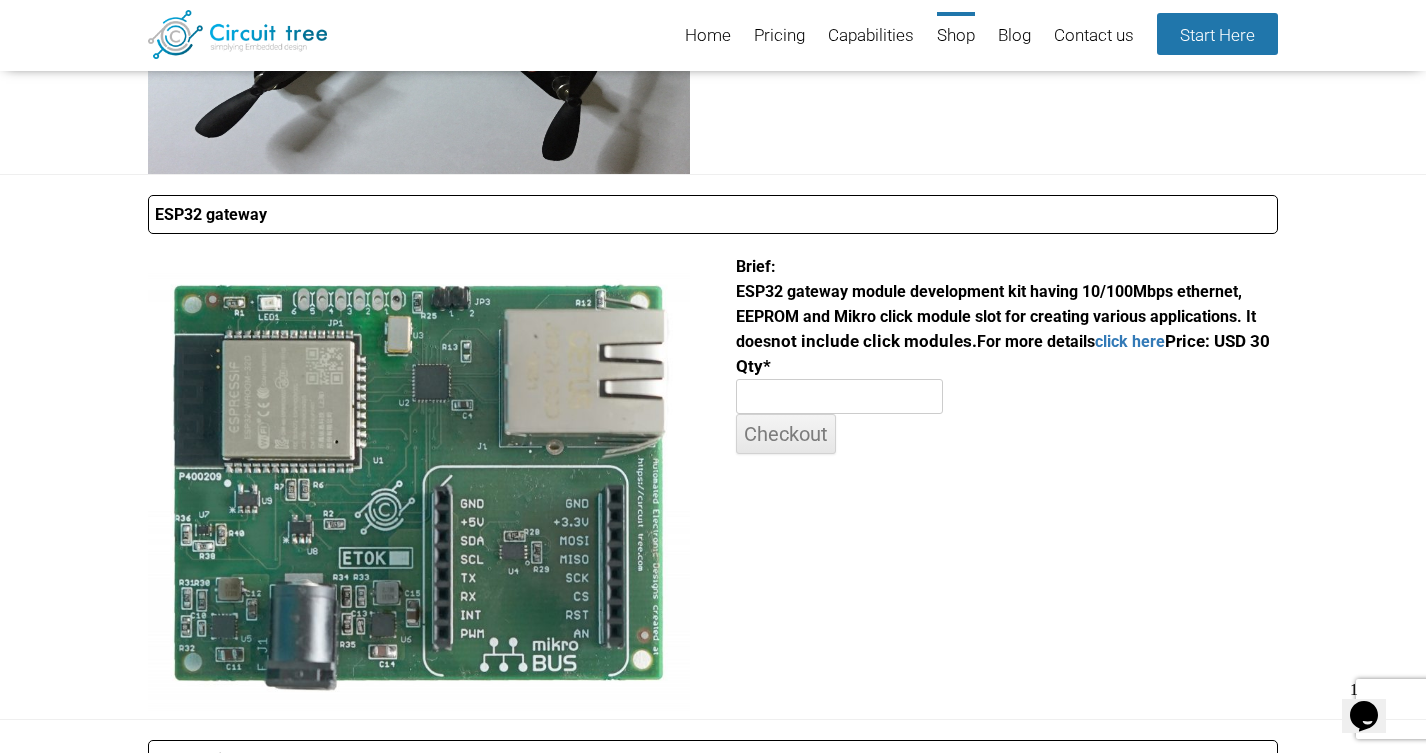 click on "Brief:
ESP32 gateway module development kit having 10/100Mbps ethernet, EEPROM and Mikro click module slot for creating various applications. It does" at bounding box center [996, 304] 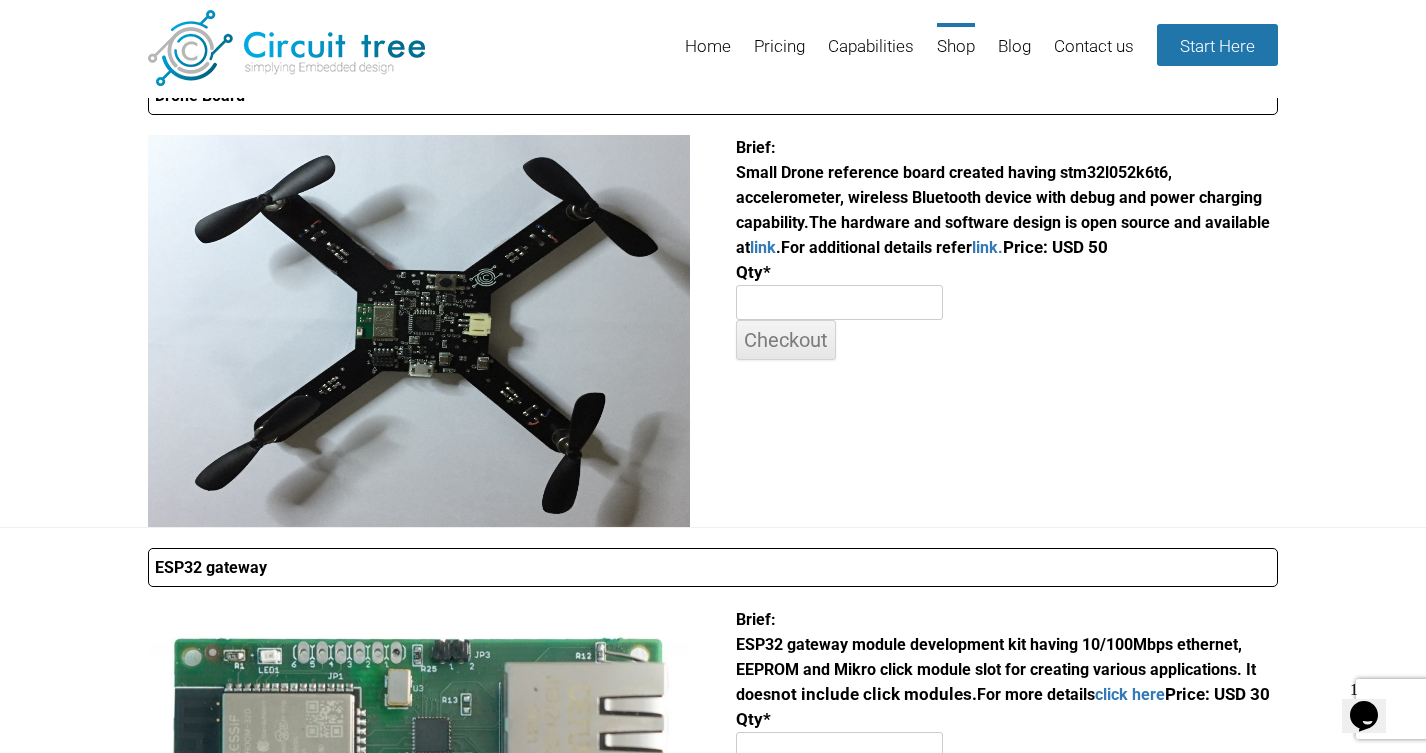 scroll, scrollTop: 0, scrollLeft: 0, axis: both 